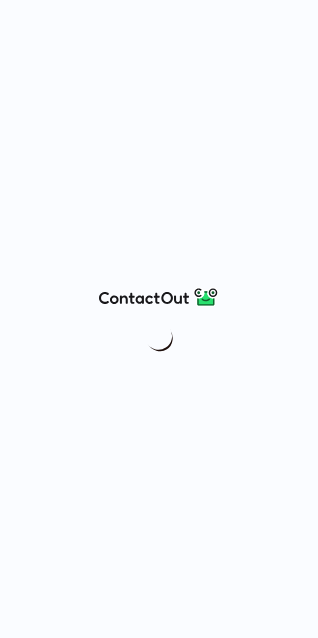 scroll, scrollTop: 0, scrollLeft: 0, axis: both 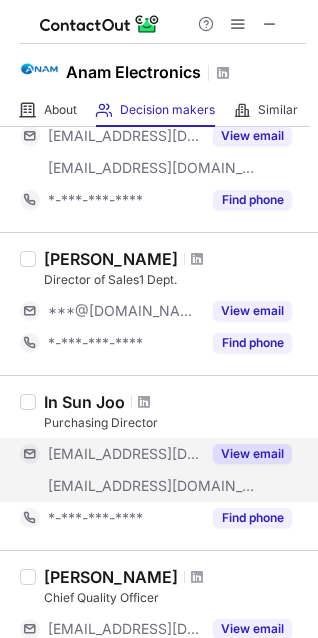 click on "View email" at bounding box center [252, 454] 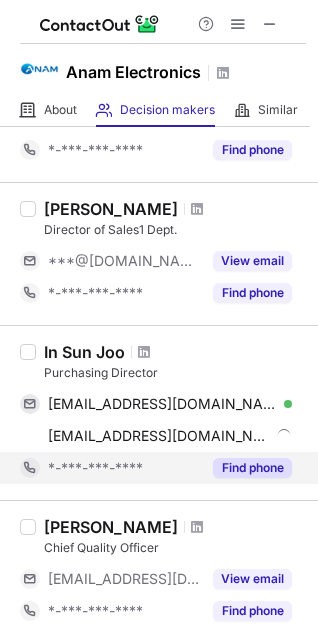 scroll, scrollTop: 400, scrollLeft: 0, axis: vertical 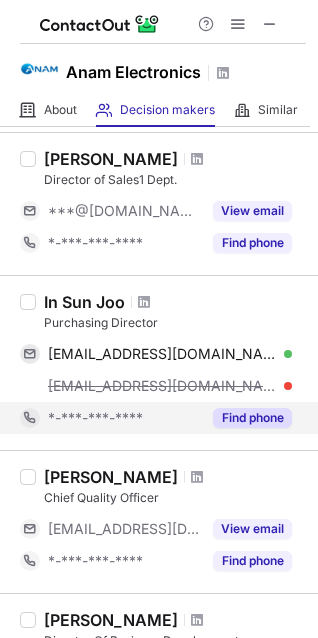 click on "Find phone" at bounding box center (252, 418) 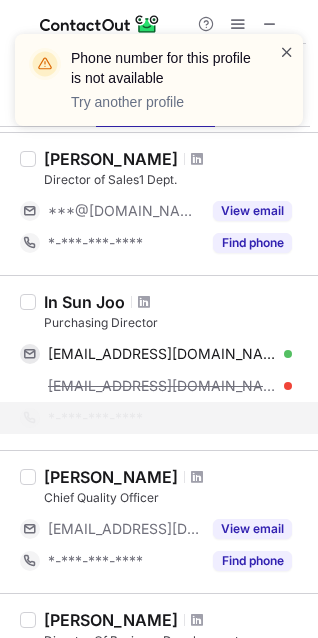 click at bounding box center [287, 52] 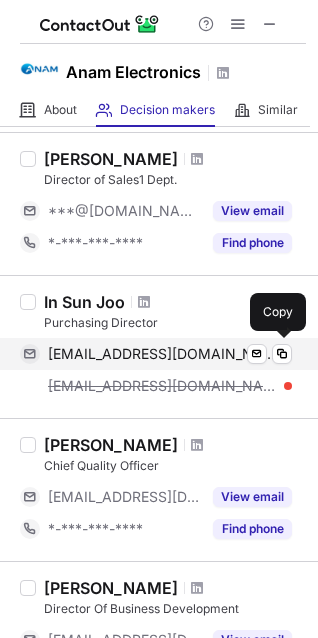 click on "[EMAIL_ADDRESS][DOMAIN_NAME] Verified Send email Copy" at bounding box center (156, 354) 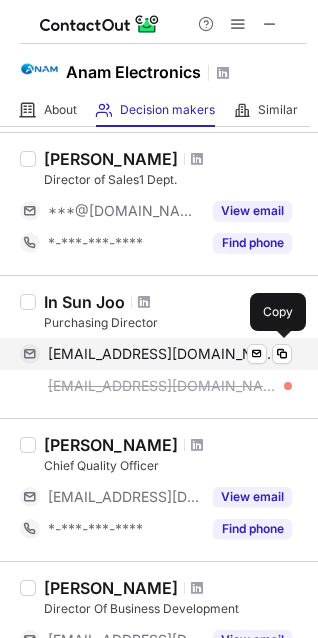 click on "[EMAIL_ADDRESS][DOMAIN_NAME]" at bounding box center (162, 354) 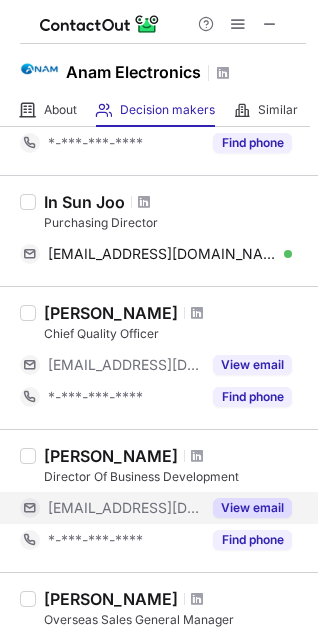 scroll, scrollTop: 600, scrollLeft: 0, axis: vertical 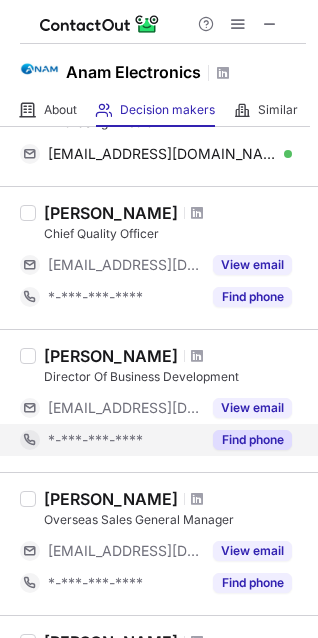 click on "Find phone" at bounding box center [252, 440] 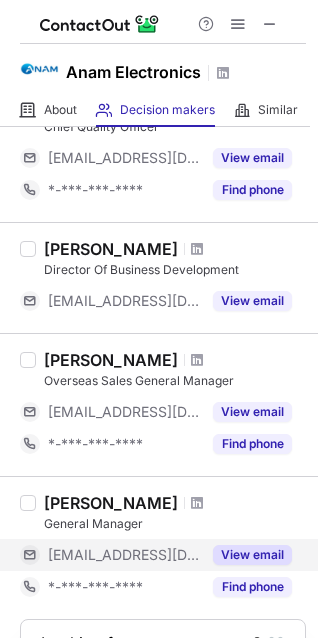 scroll, scrollTop: 859, scrollLeft: 0, axis: vertical 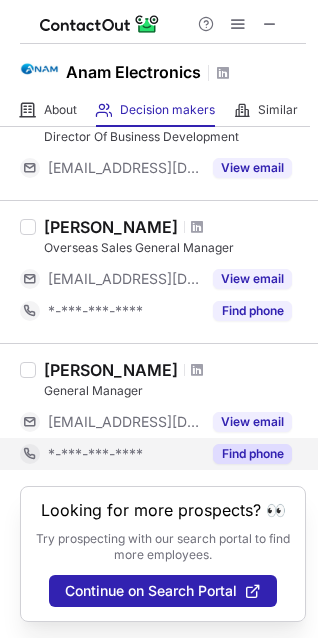 click on "Find phone" at bounding box center [252, 454] 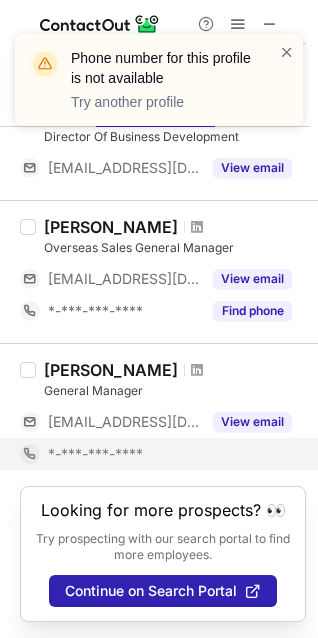 scroll, scrollTop: 759, scrollLeft: 0, axis: vertical 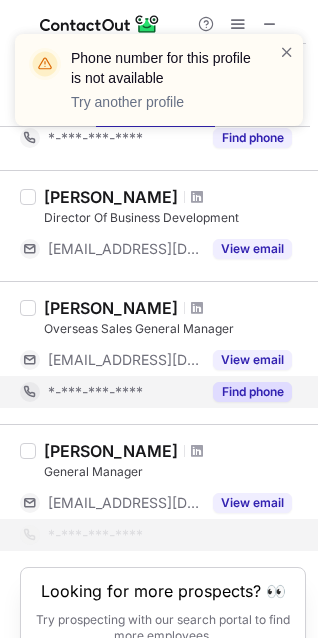 click on "Find phone" at bounding box center (252, 392) 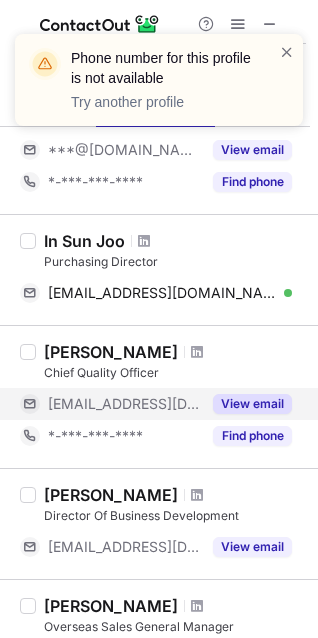 scroll, scrollTop: 459, scrollLeft: 0, axis: vertical 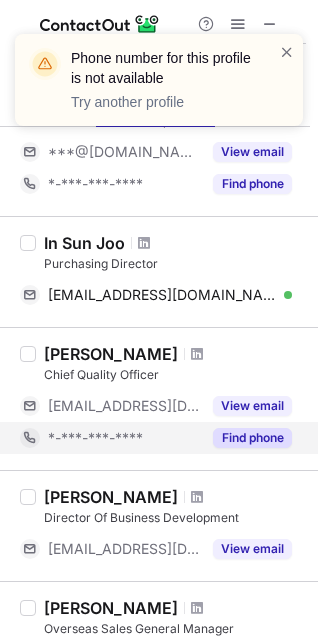 click on "Find phone" at bounding box center [252, 438] 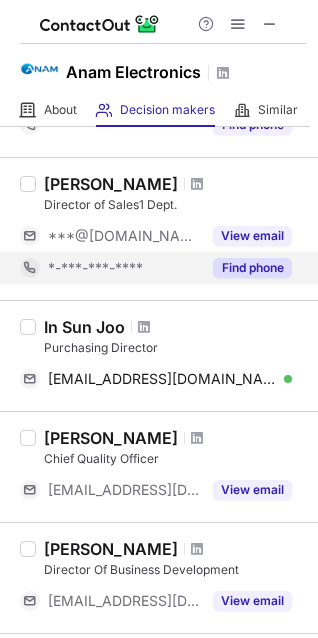 scroll, scrollTop: 259, scrollLeft: 0, axis: vertical 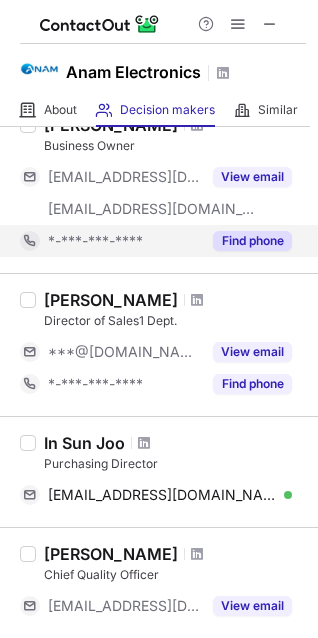 click on "Find phone" at bounding box center [252, 241] 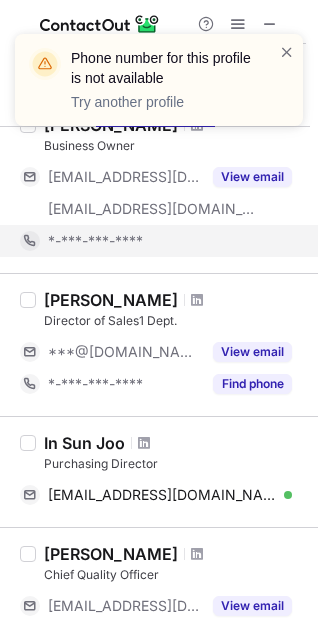 scroll, scrollTop: 159, scrollLeft: 0, axis: vertical 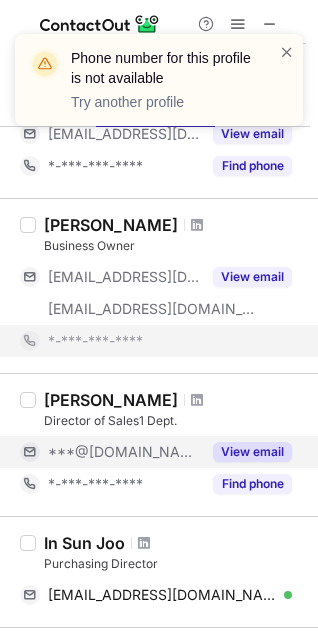 click on "View email" at bounding box center (246, 452) 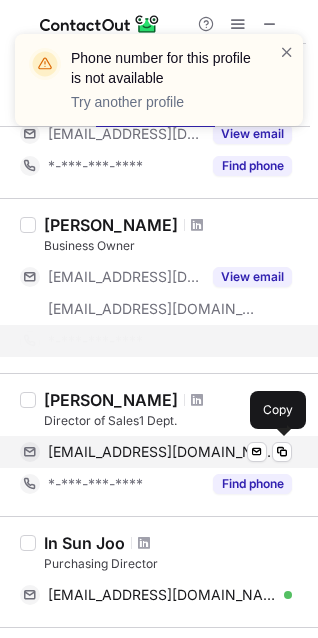 click on "[EMAIL_ADDRESS][DOMAIN_NAME] Verified Send email Copy" at bounding box center (156, 452) 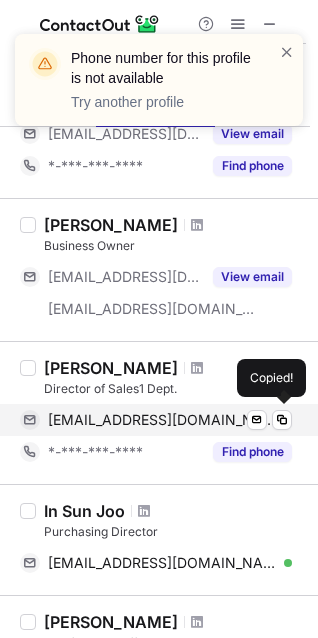 click on "[EMAIL_ADDRESS][DOMAIN_NAME] Verified" at bounding box center [170, 420] 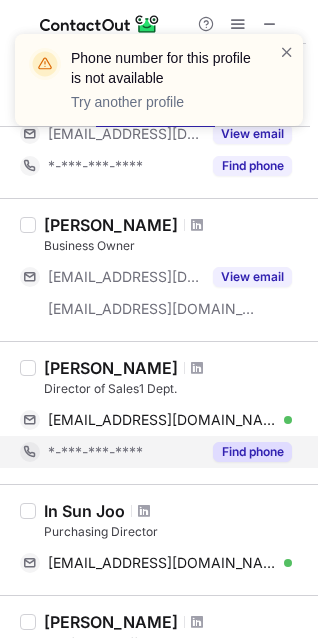 click on "Find phone" at bounding box center [252, 452] 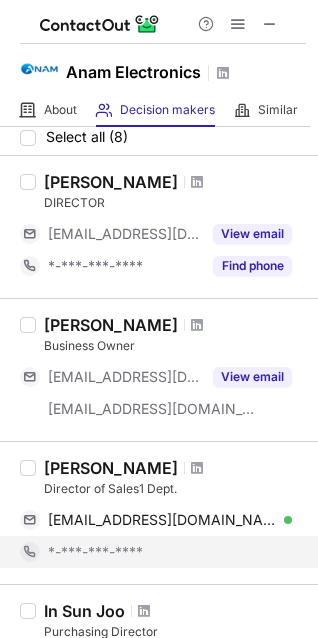 scroll, scrollTop: 0, scrollLeft: 0, axis: both 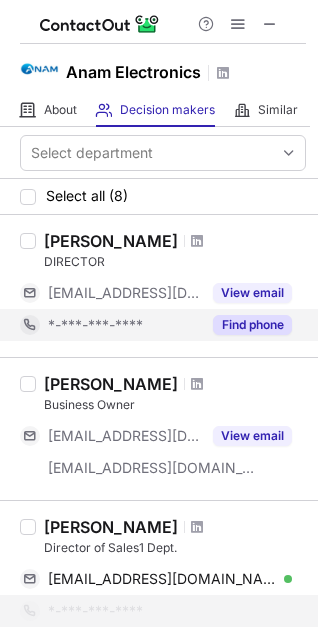 click on "Find phone" at bounding box center [252, 325] 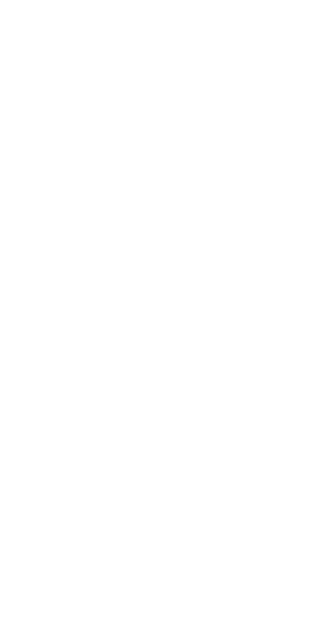 scroll, scrollTop: 0, scrollLeft: 0, axis: both 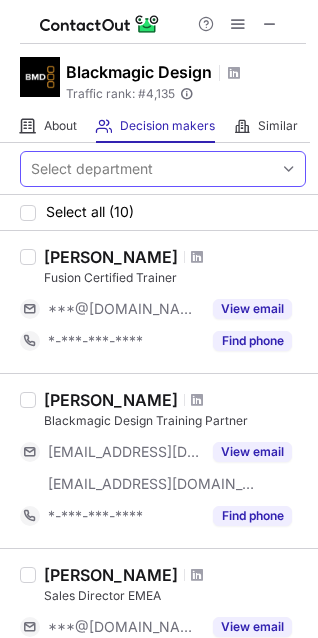 click on "Select department" at bounding box center [92, 169] 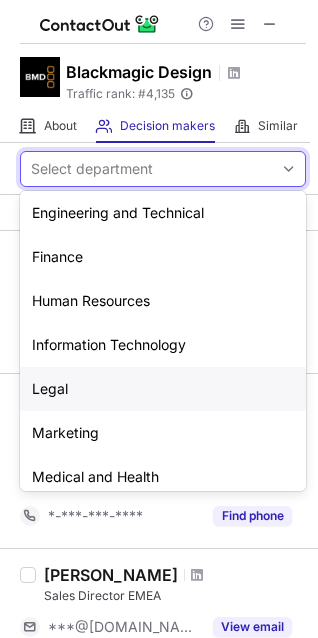 scroll, scrollTop: 0, scrollLeft: 0, axis: both 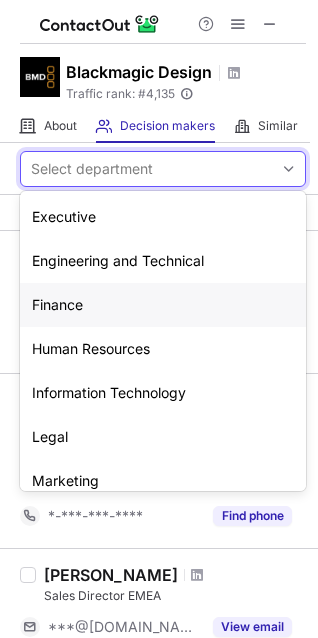 click on "Finance" at bounding box center (163, 305) 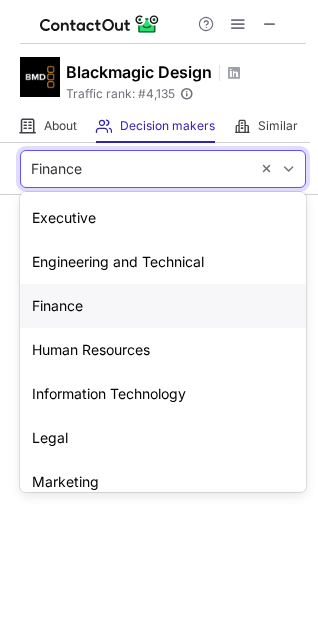 click on "Finance" at bounding box center (135, 169) 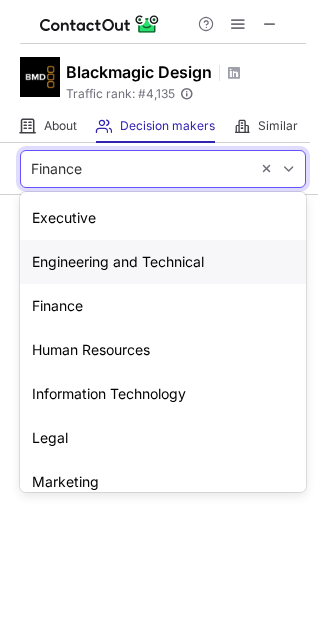 click on "Engineering and Technical" at bounding box center [163, 262] 